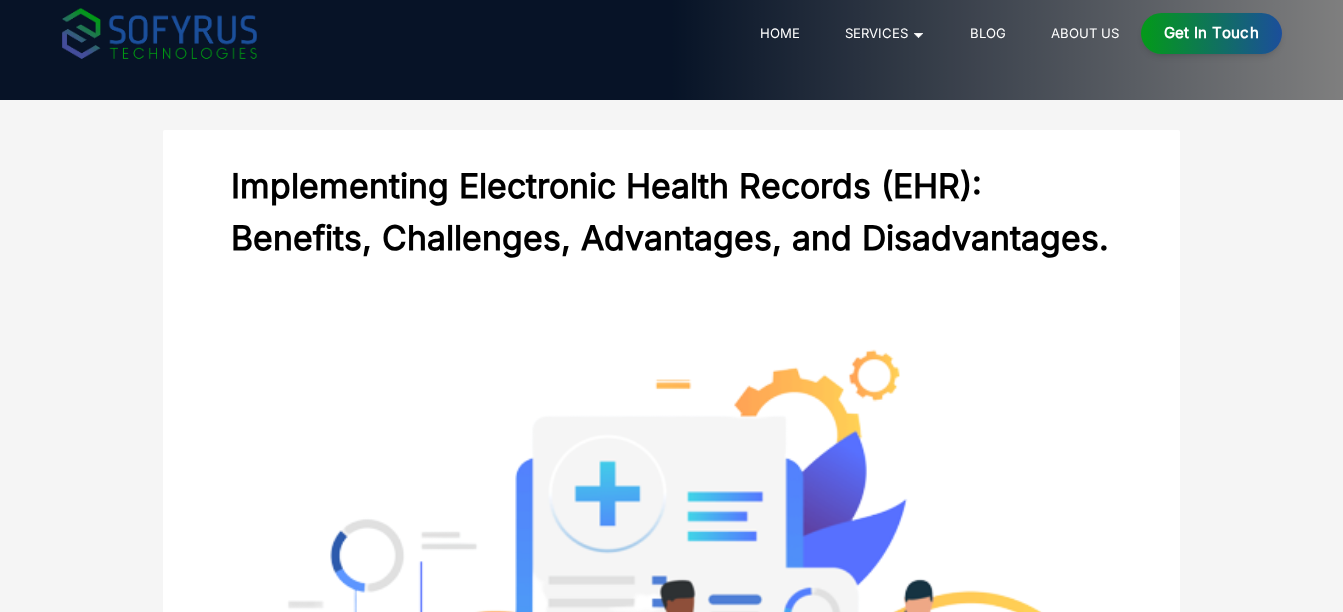 scroll, scrollTop: 0, scrollLeft: 0, axis: both 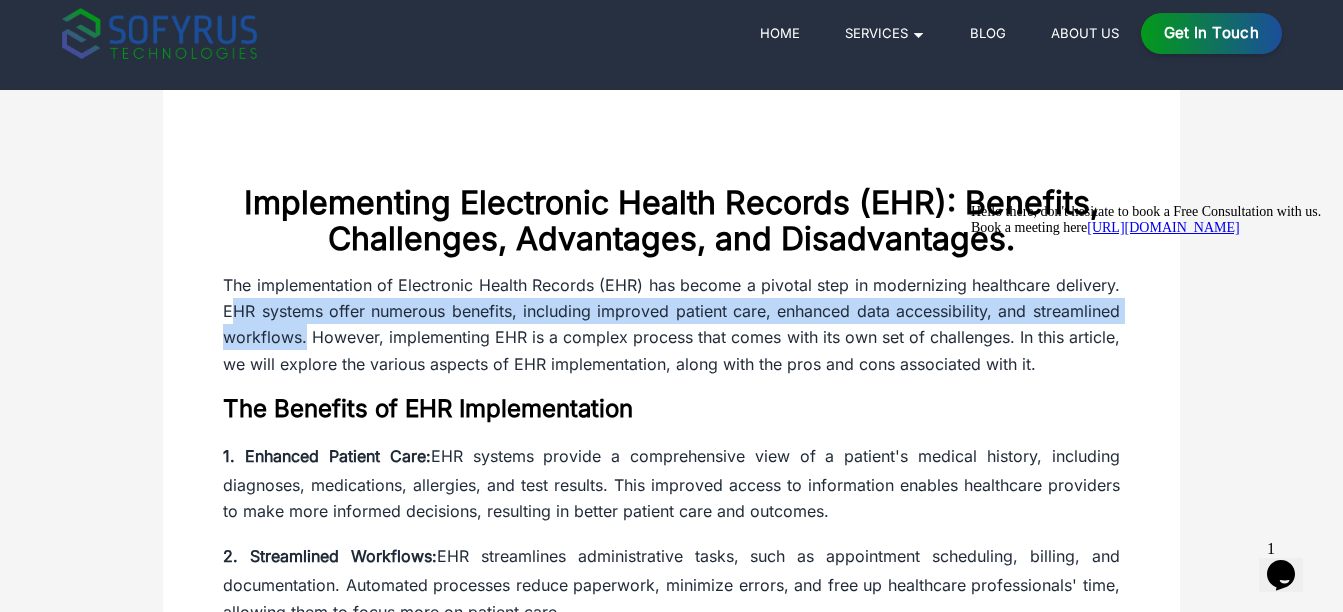 drag, startPoint x: 228, startPoint y: 310, endPoint x: 302, endPoint y: 325, distance: 75.50497 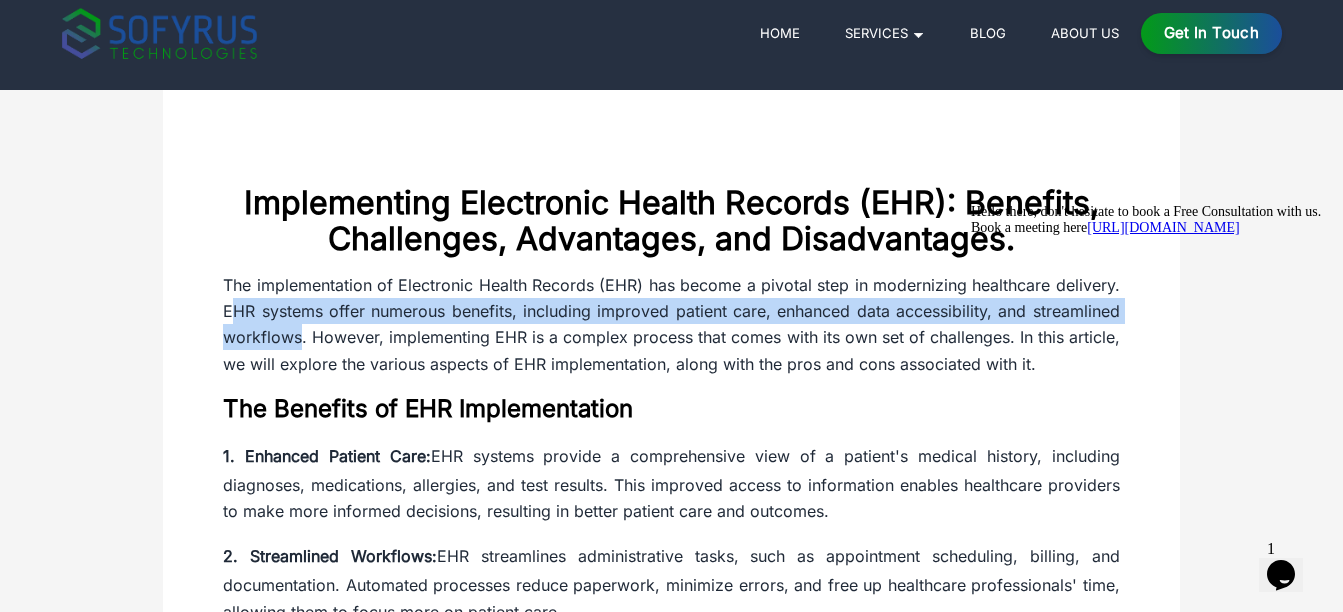 drag, startPoint x: 302, startPoint y: 325, endPoint x: 252, endPoint y: 308, distance: 52.810986 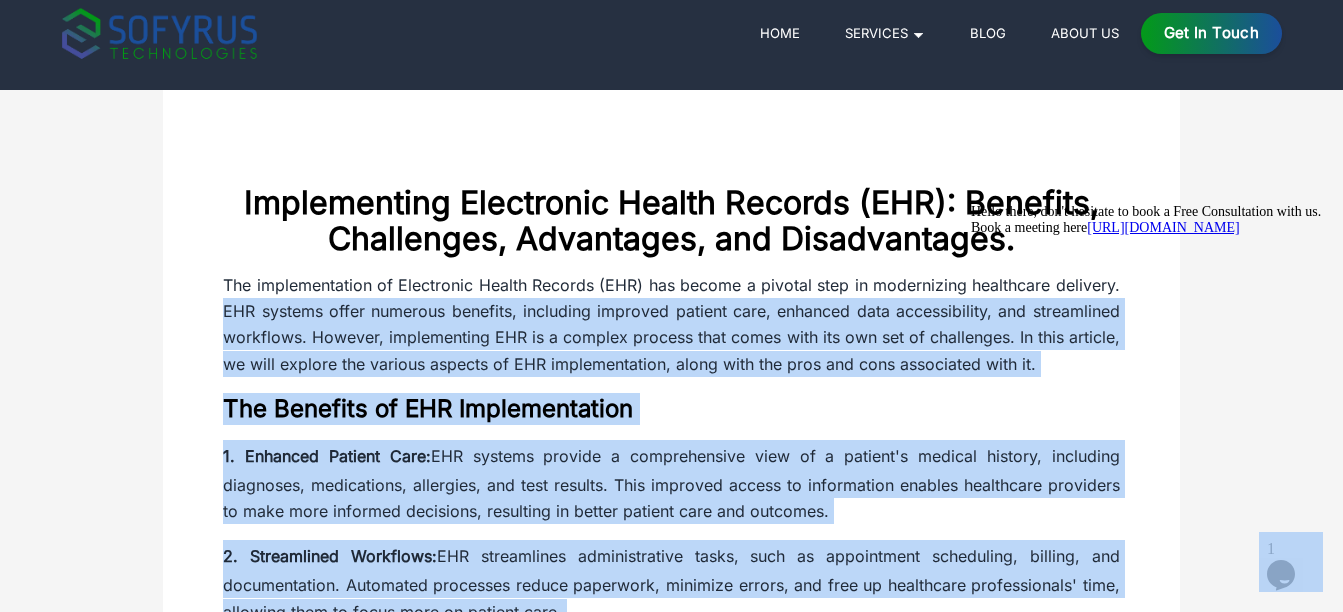 drag, startPoint x: 1185, startPoint y: 505, endPoint x: 1026, endPoint y: 326, distance: 239.42014 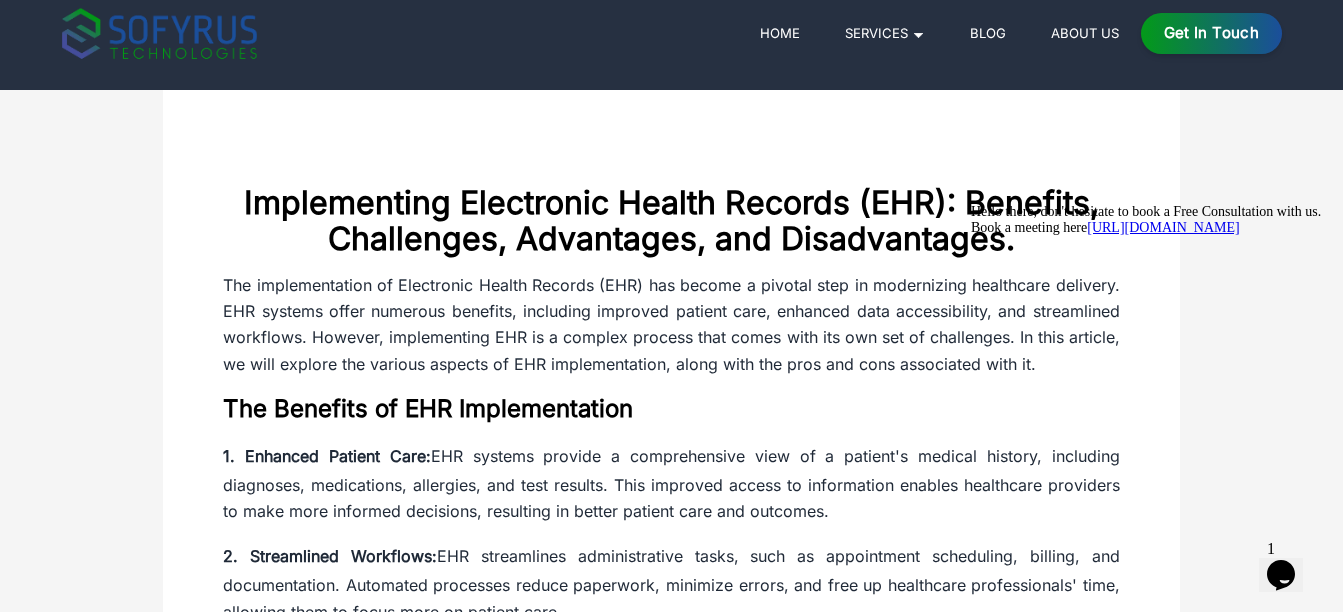 click at bounding box center (1151, 204) 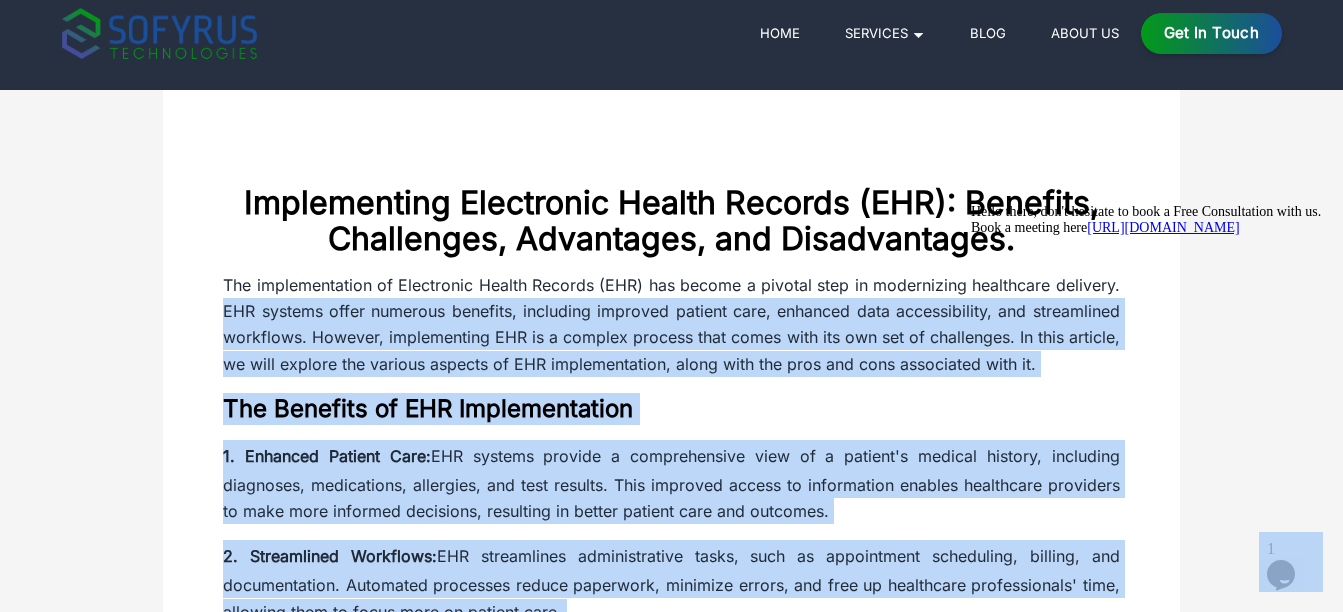 drag, startPoint x: 1186, startPoint y: 506, endPoint x: 1008, endPoint y: 331, distance: 249.6177 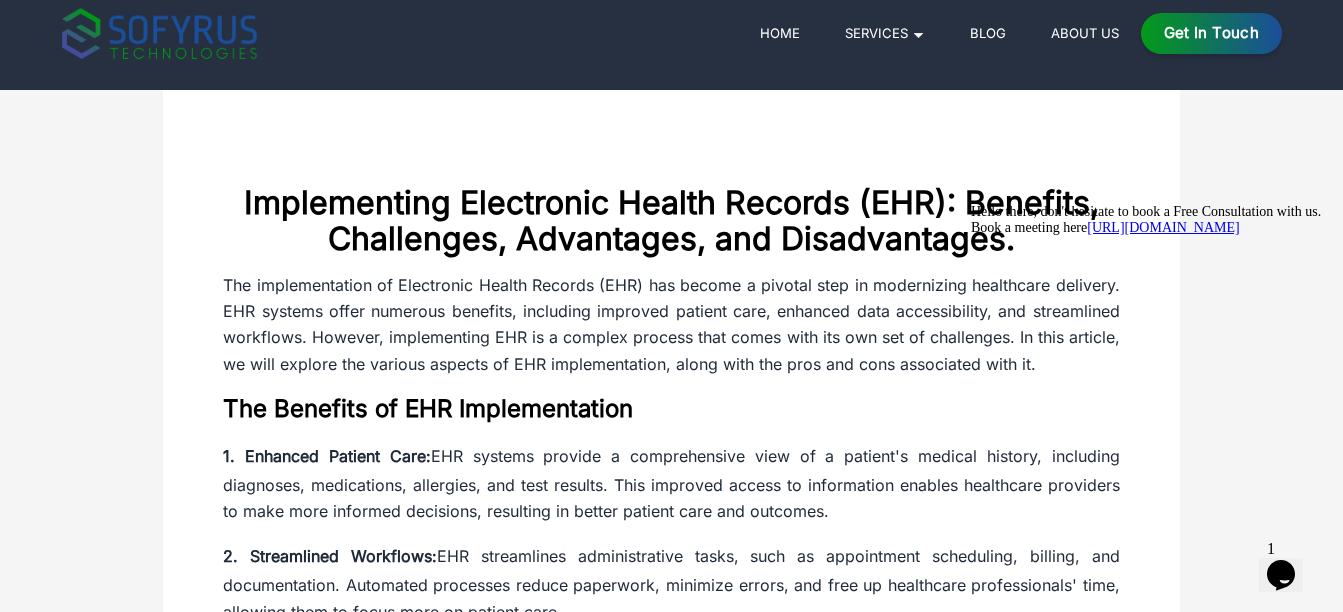 click on "Hello there, don't hesitate to book a Free Consultation with us. Book a meeting here   [URL][DOMAIN_NAME]" at bounding box center (1151, 220) 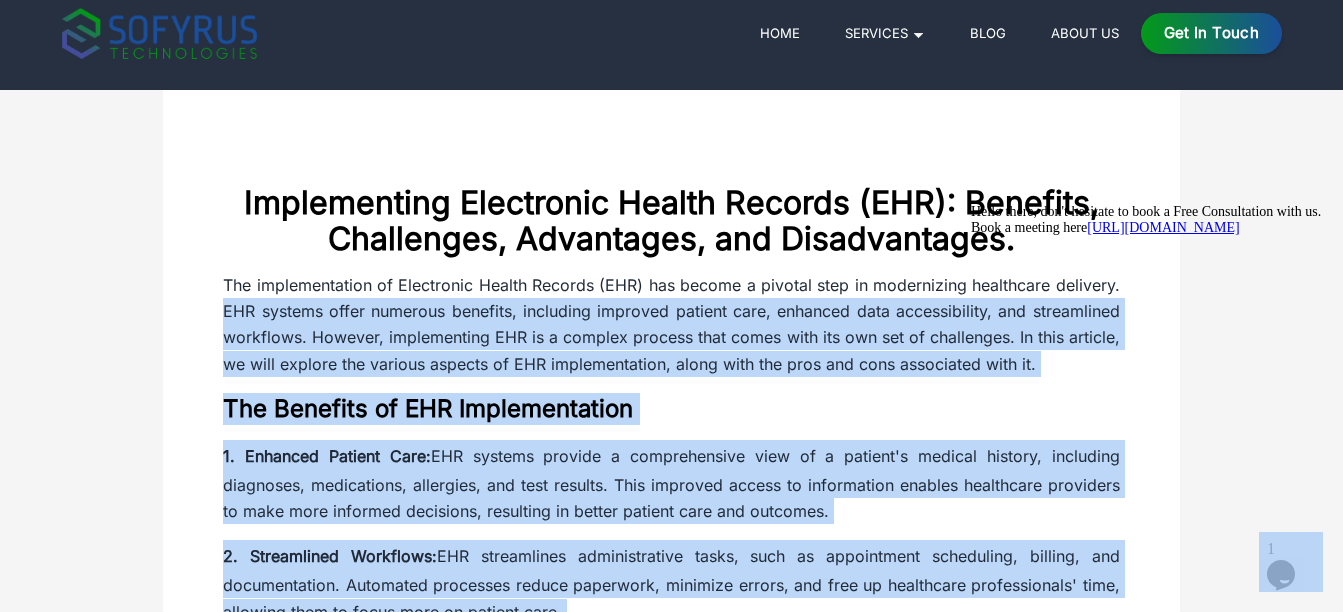 drag, startPoint x: 1186, startPoint y: 509, endPoint x: 1008, endPoint y: 327, distance: 254.57416 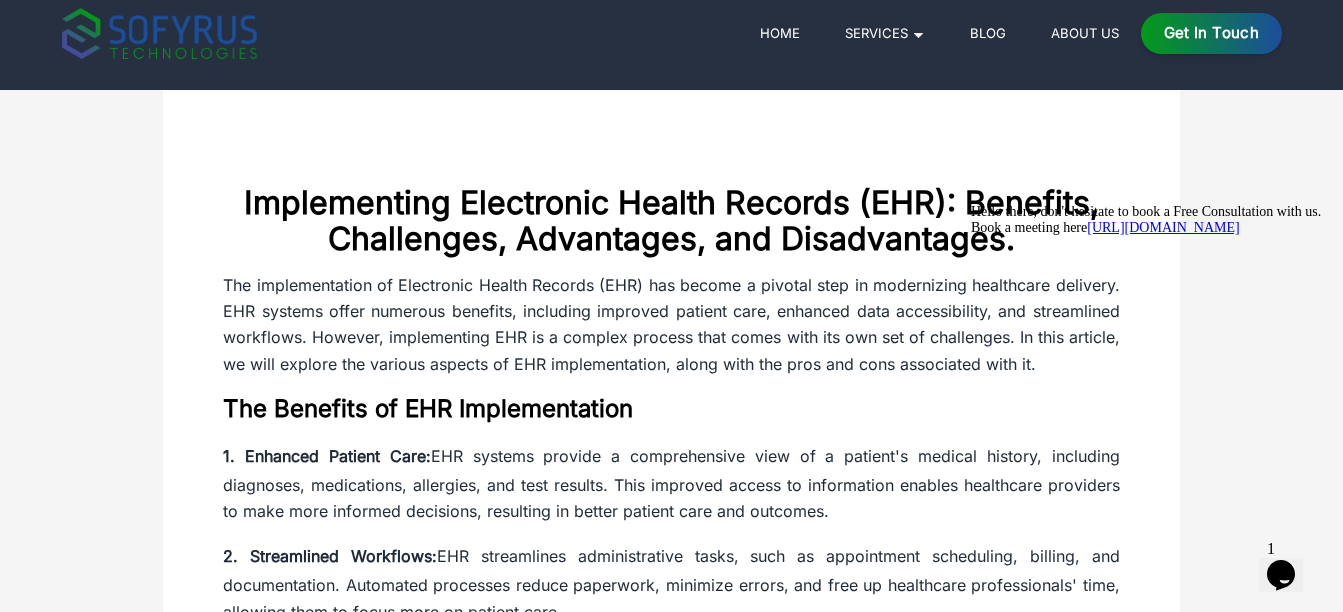 click on "Hello there, don't hesitate to book a Free Consultation with us. Book a meeting here   [URL][DOMAIN_NAME]" at bounding box center (1151, 220) 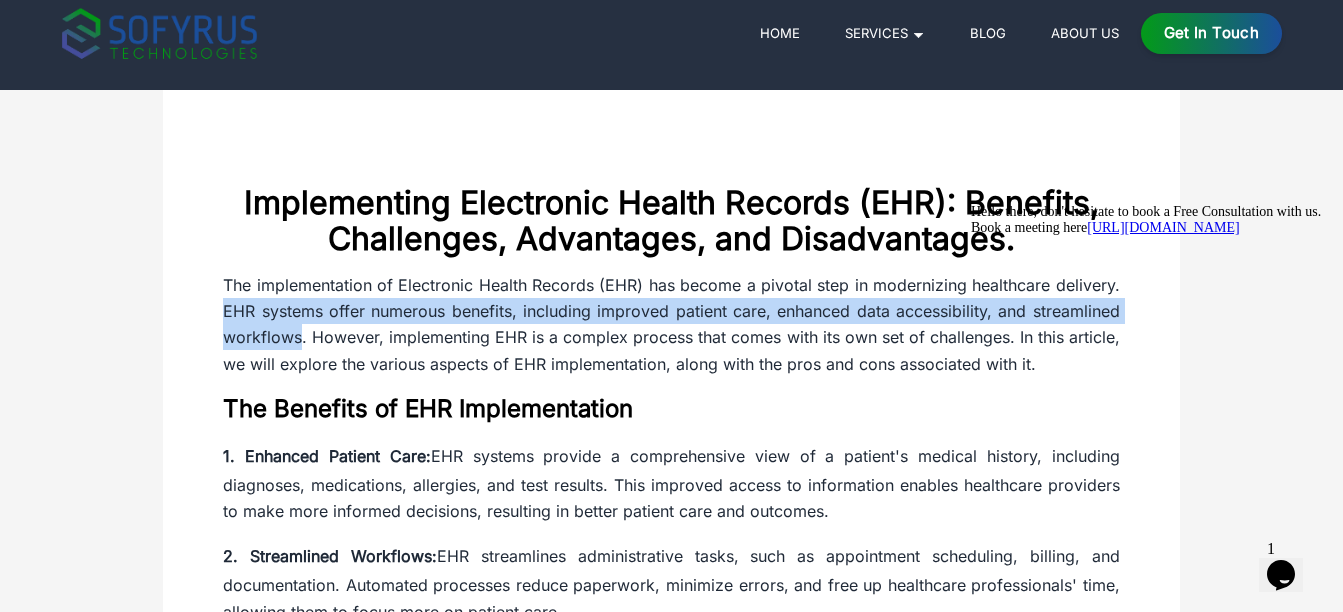drag, startPoint x: 225, startPoint y: 312, endPoint x: 301, endPoint y: 339, distance: 80.65358 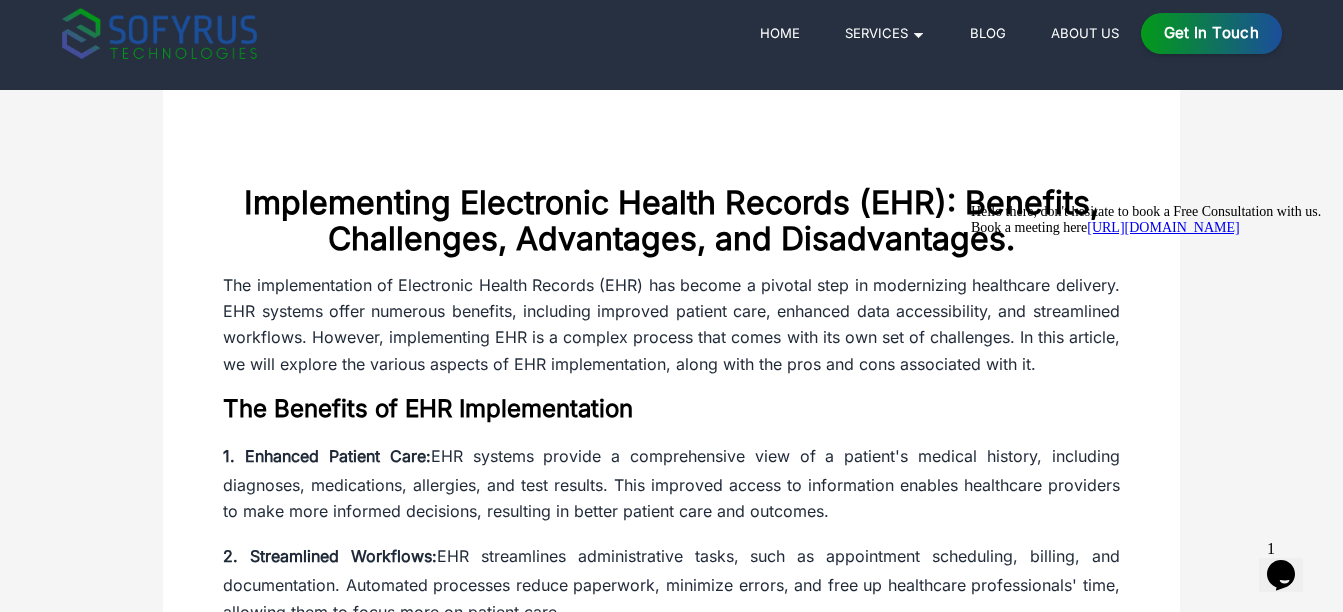 click on "The Benefits of EHR Implementation" at bounding box center [671, 409] 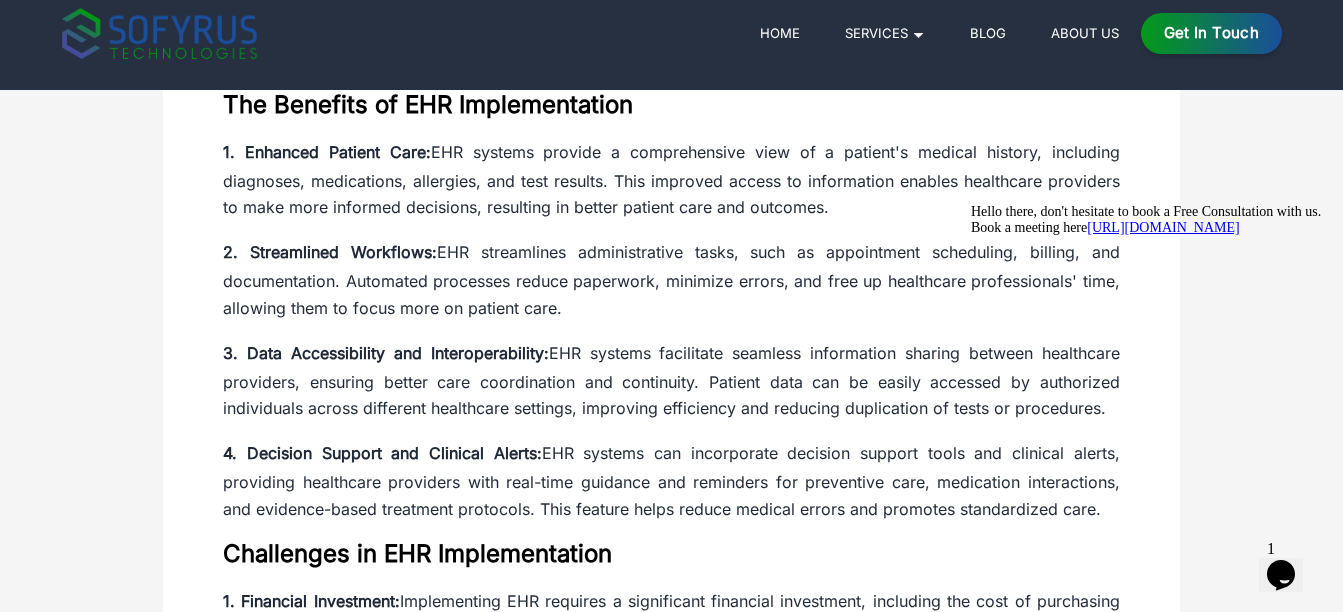 scroll, scrollTop: 1124, scrollLeft: 0, axis: vertical 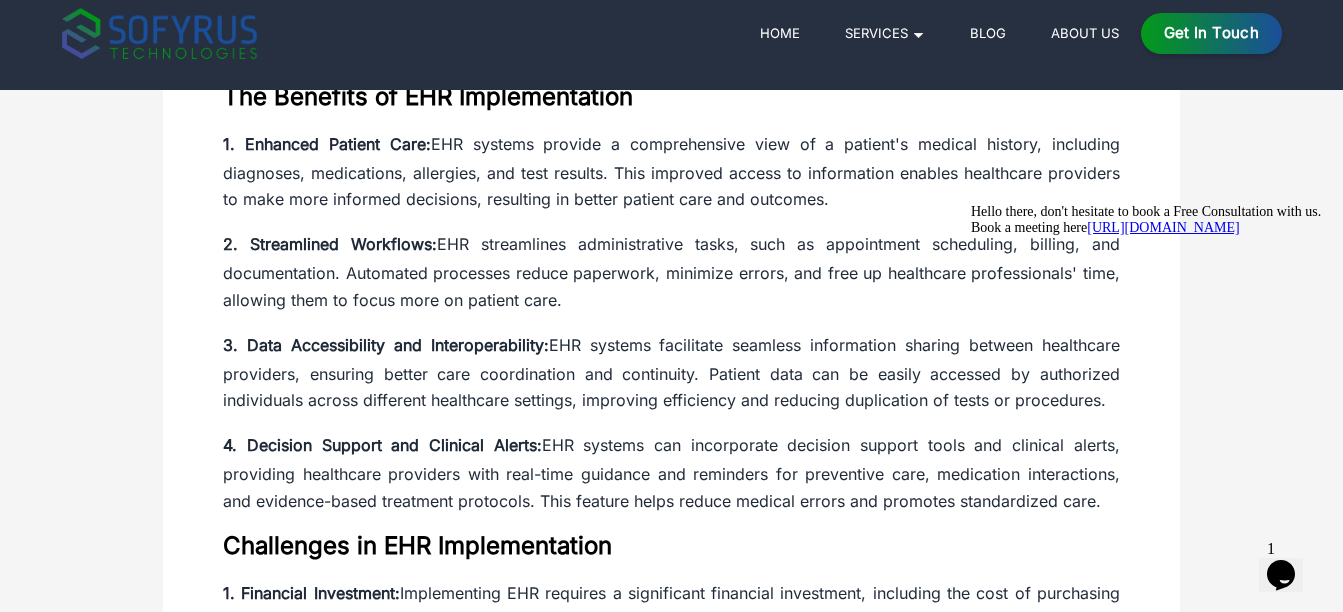 drag, startPoint x: 443, startPoint y: 242, endPoint x: 562, endPoint y: 304, distance: 134.18271 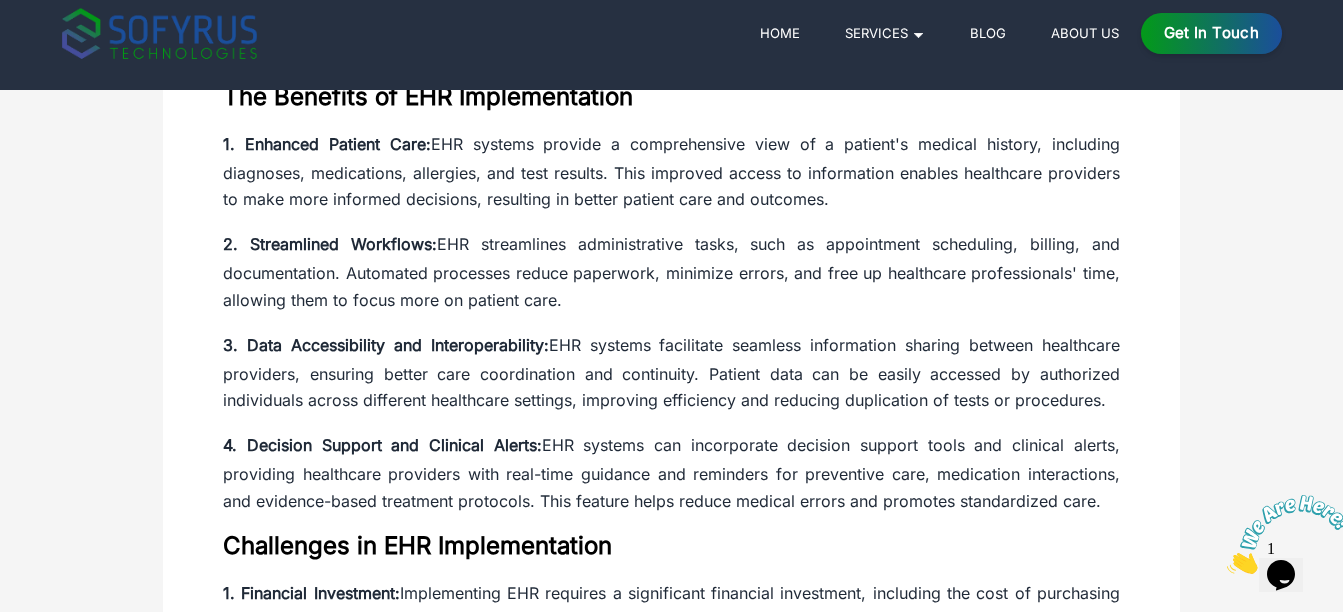 drag, startPoint x: 555, startPoint y: 342, endPoint x: 1110, endPoint y: 398, distance: 557.81805 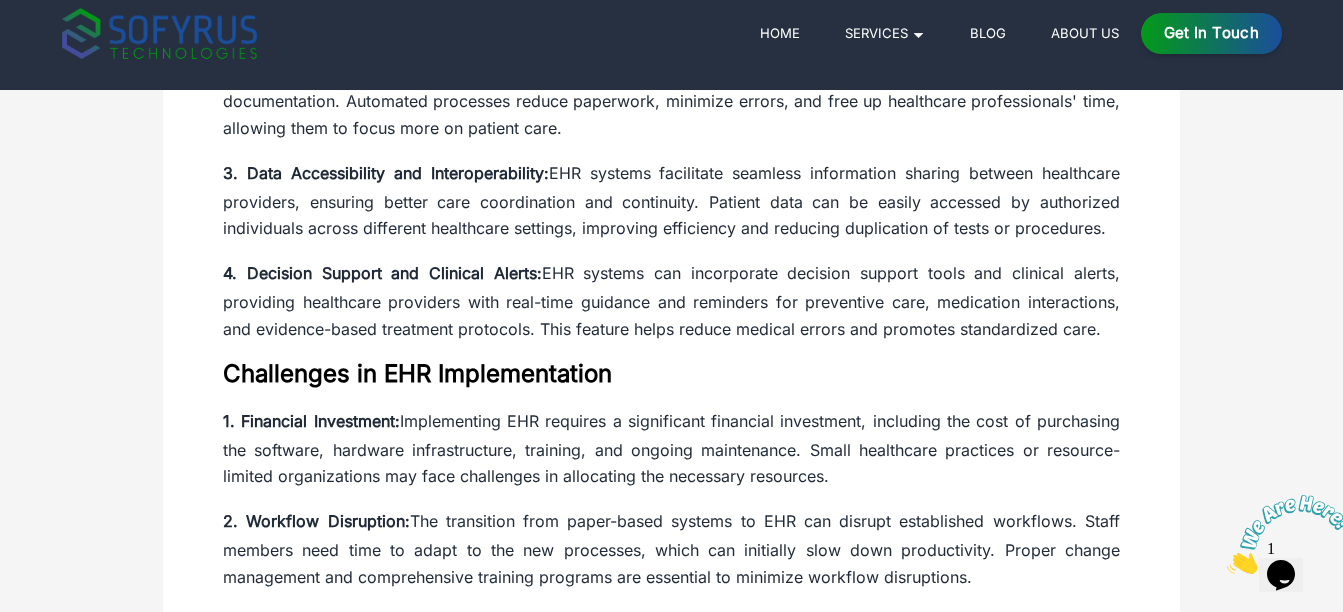 scroll, scrollTop: 1395, scrollLeft: 0, axis: vertical 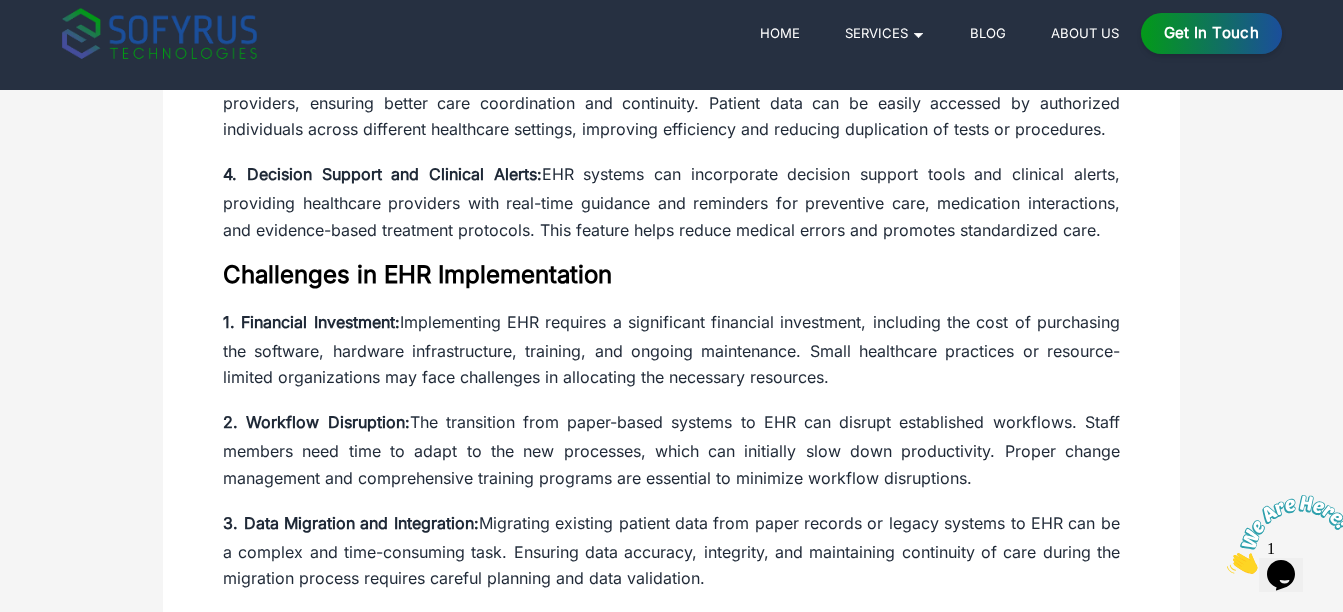 drag, startPoint x: 544, startPoint y: 169, endPoint x: 1099, endPoint y: 236, distance: 559.02954 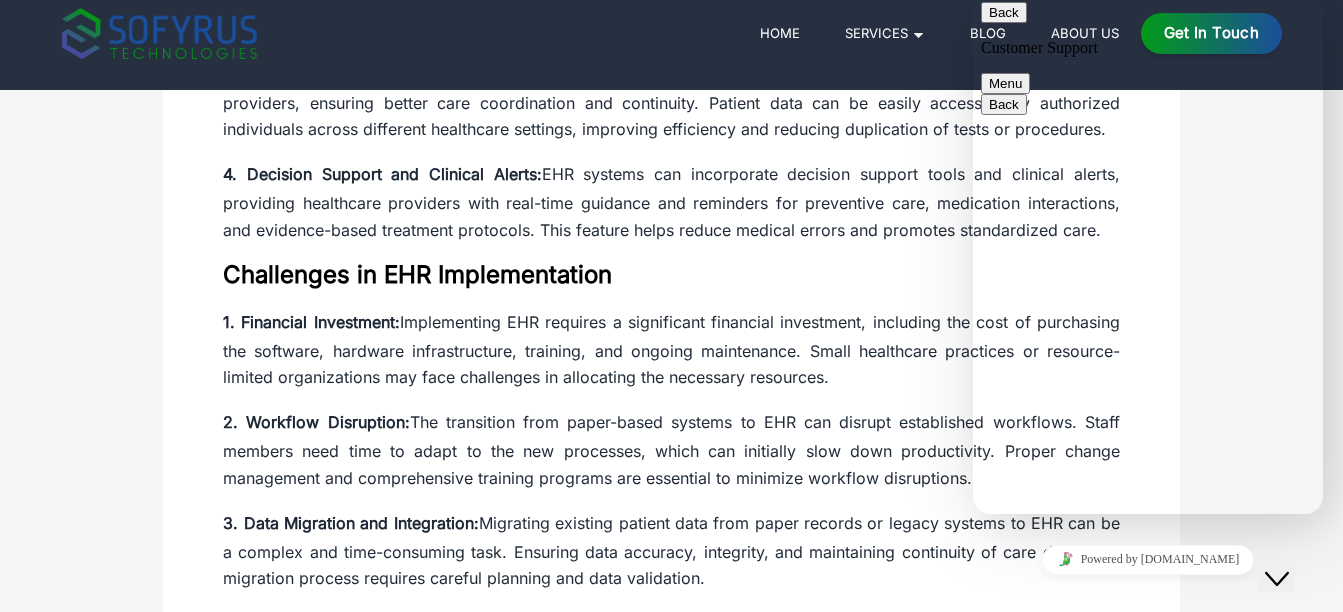 click on "Back" at bounding box center [1004, 12] 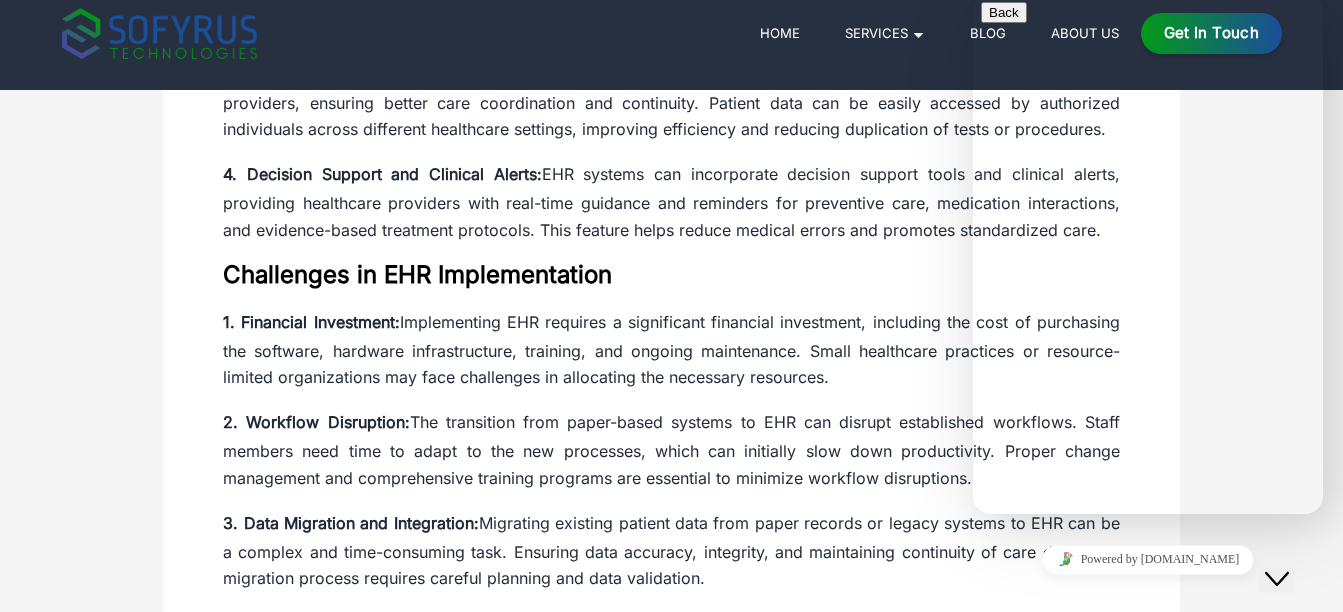 click on "2. Workflow Disruption:  The transition from paper-based systems to EHR can disrupt established workflows. Staff members need time to adapt to the new processes, which can initially slow down productivity. Proper change management and comprehensive training programs are essential to minimize workflow disruptions." at bounding box center (671, 448) 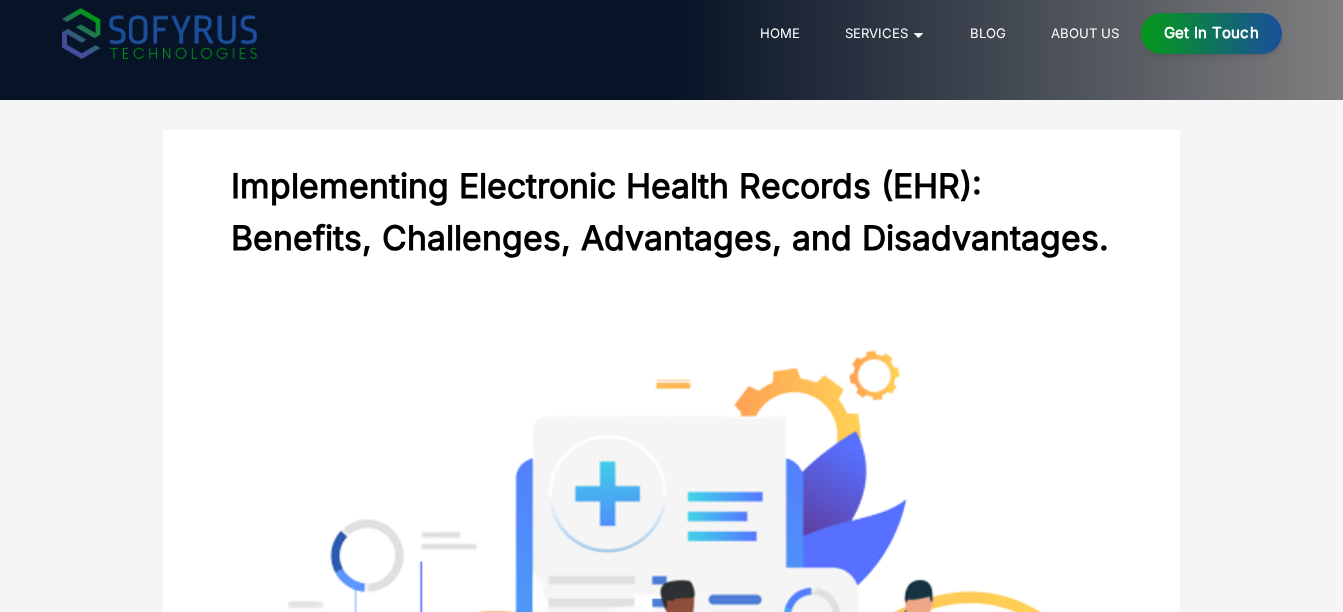 scroll, scrollTop: 1395, scrollLeft: 0, axis: vertical 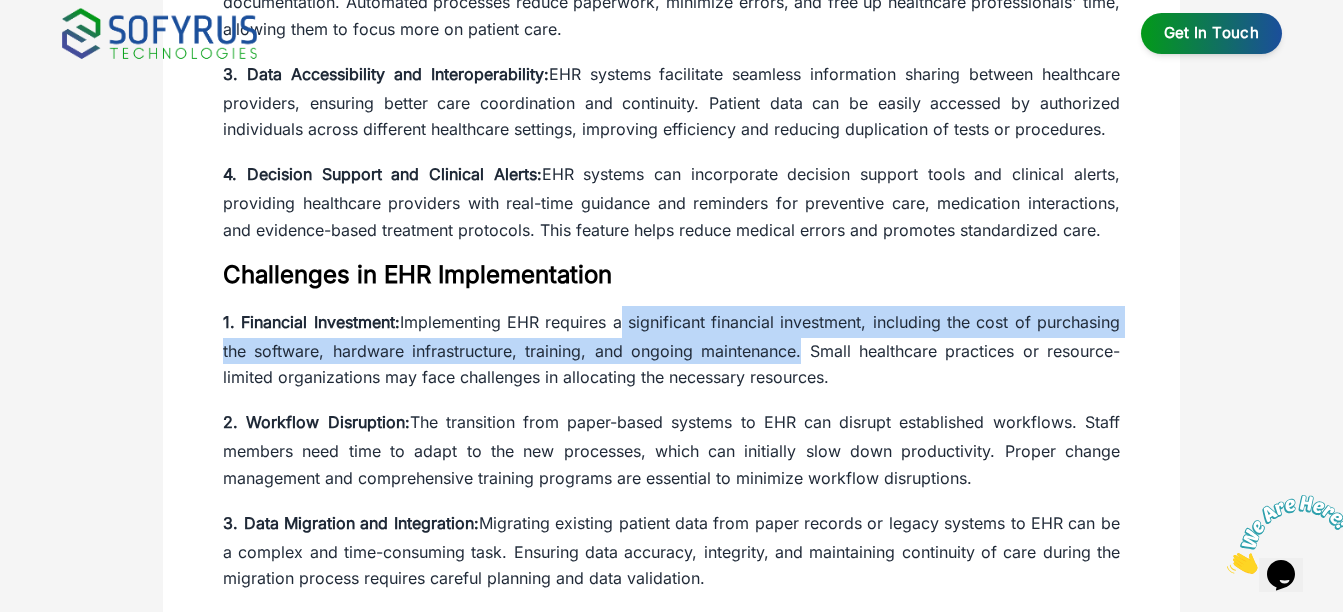drag, startPoint x: 618, startPoint y: 322, endPoint x: 798, endPoint y: 351, distance: 182.32115 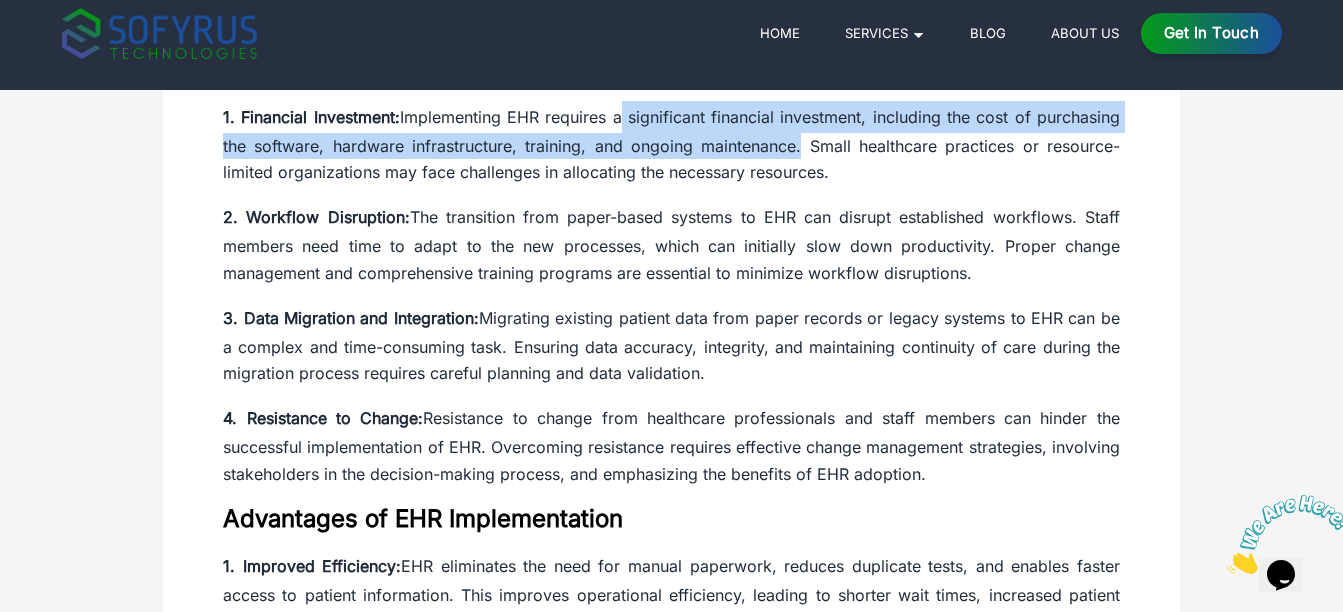 scroll, scrollTop: 1649, scrollLeft: 0, axis: vertical 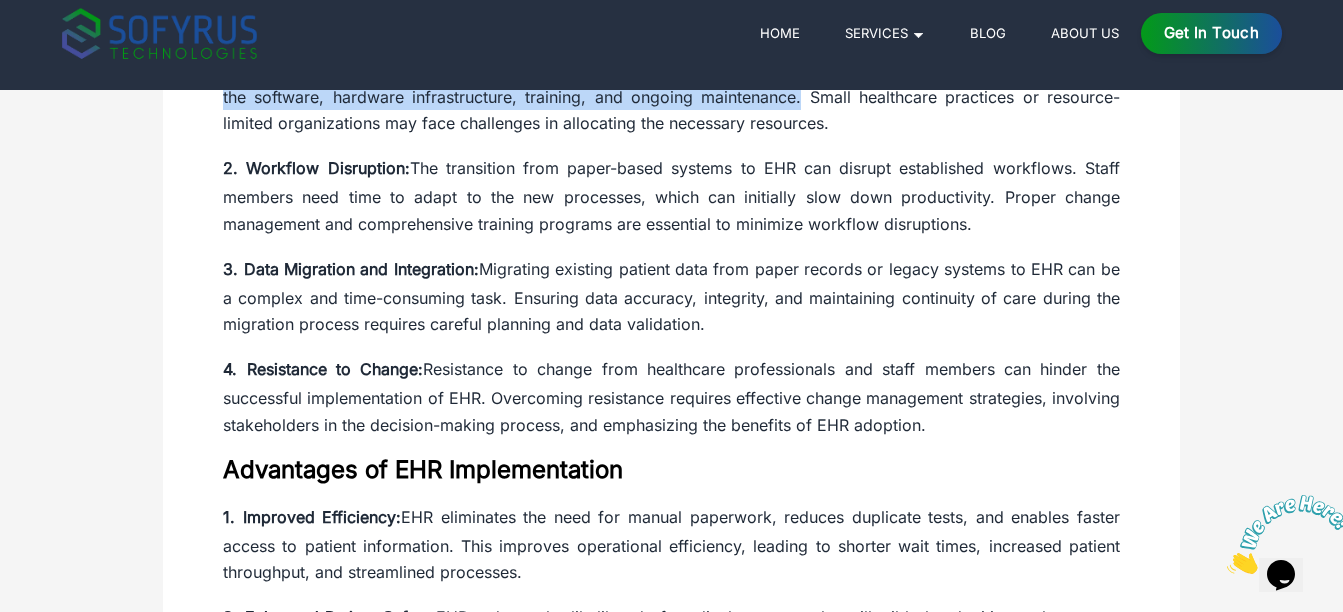 drag, startPoint x: 483, startPoint y: 270, endPoint x: 702, endPoint y: 331, distance: 227.33676 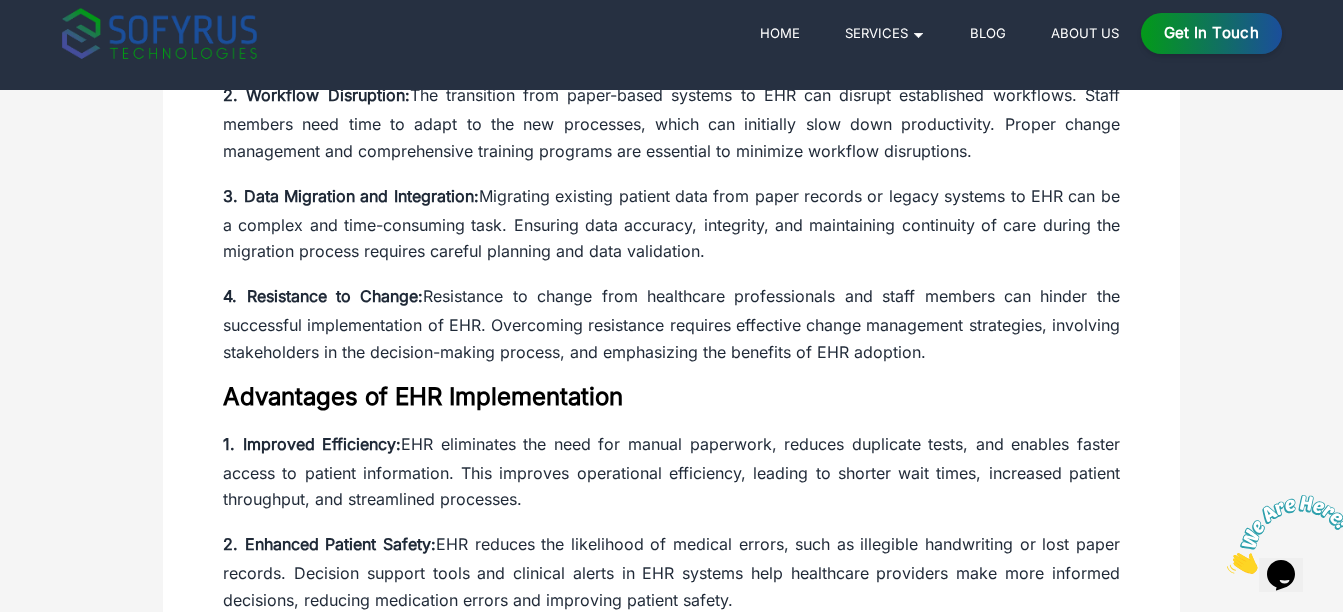 scroll, scrollTop: 1714, scrollLeft: 0, axis: vertical 